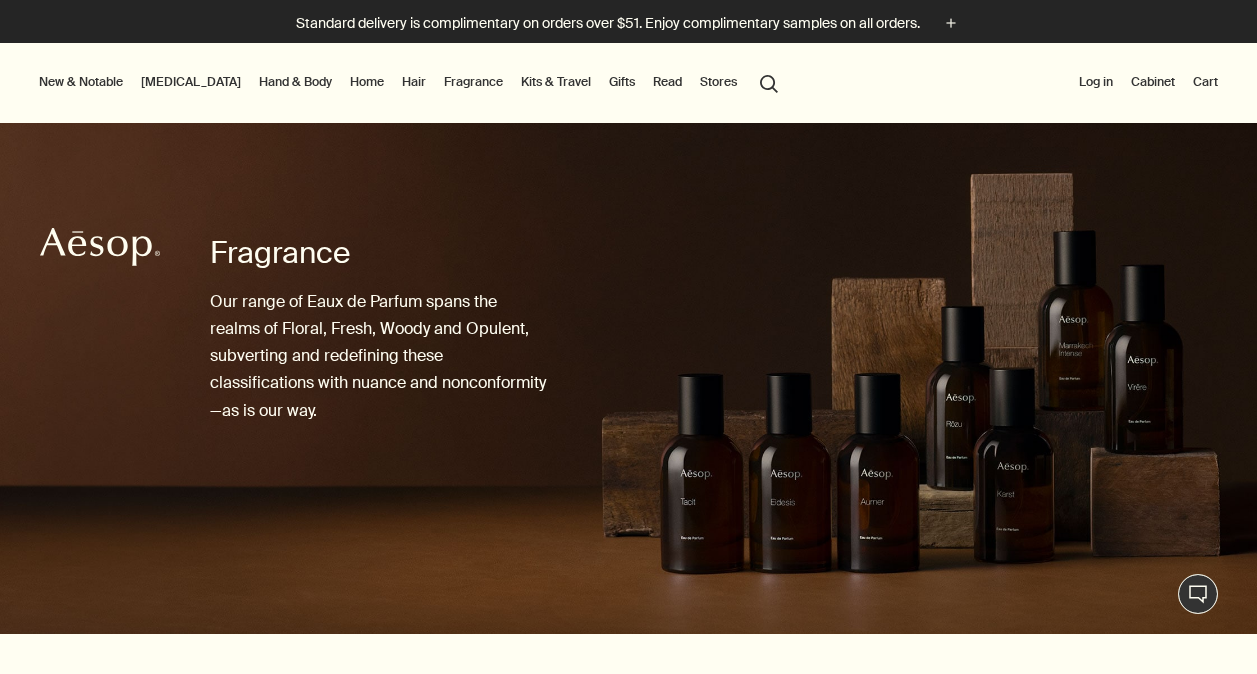 scroll, scrollTop: 0, scrollLeft: 0, axis: both 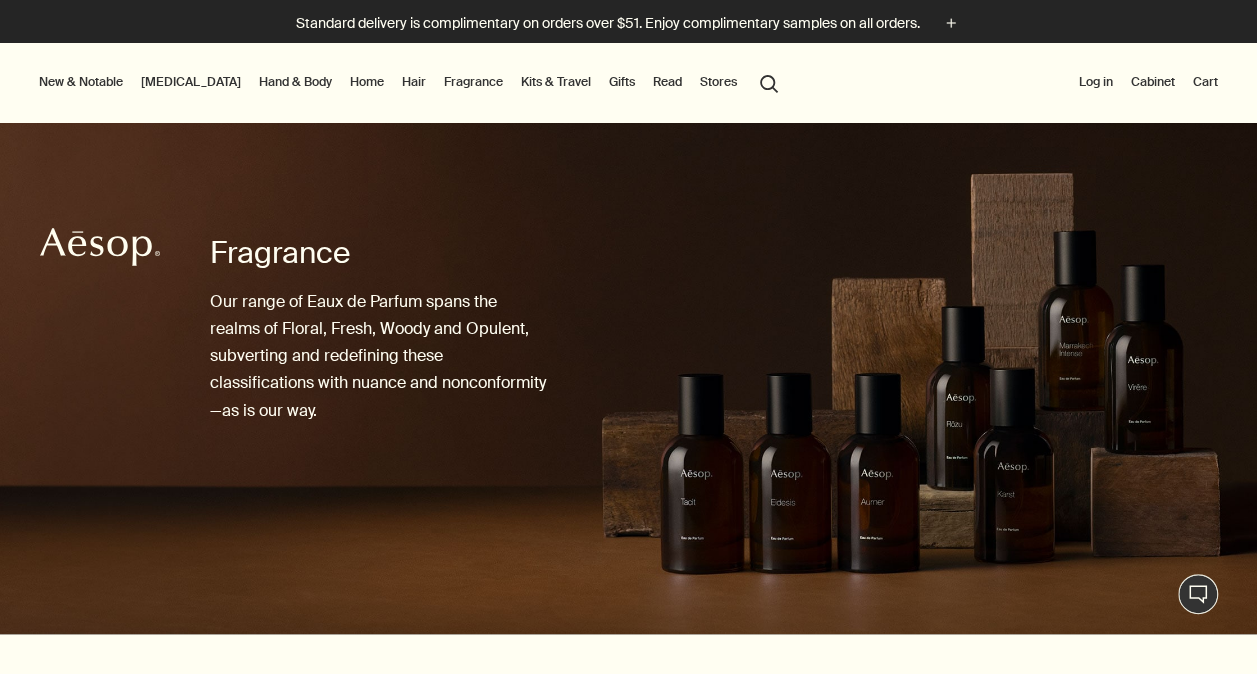 click on "Fragrance" at bounding box center [473, 82] 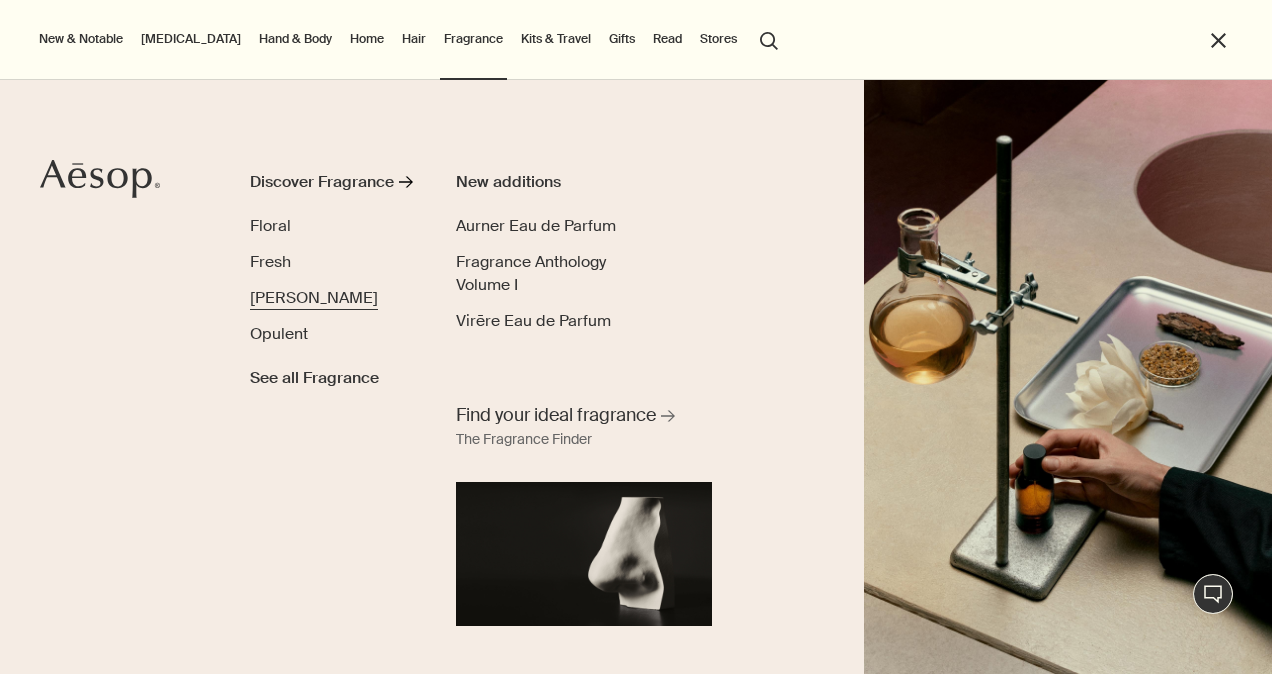 click on "[PERSON_NAME]" at bounding box center (314, 298) 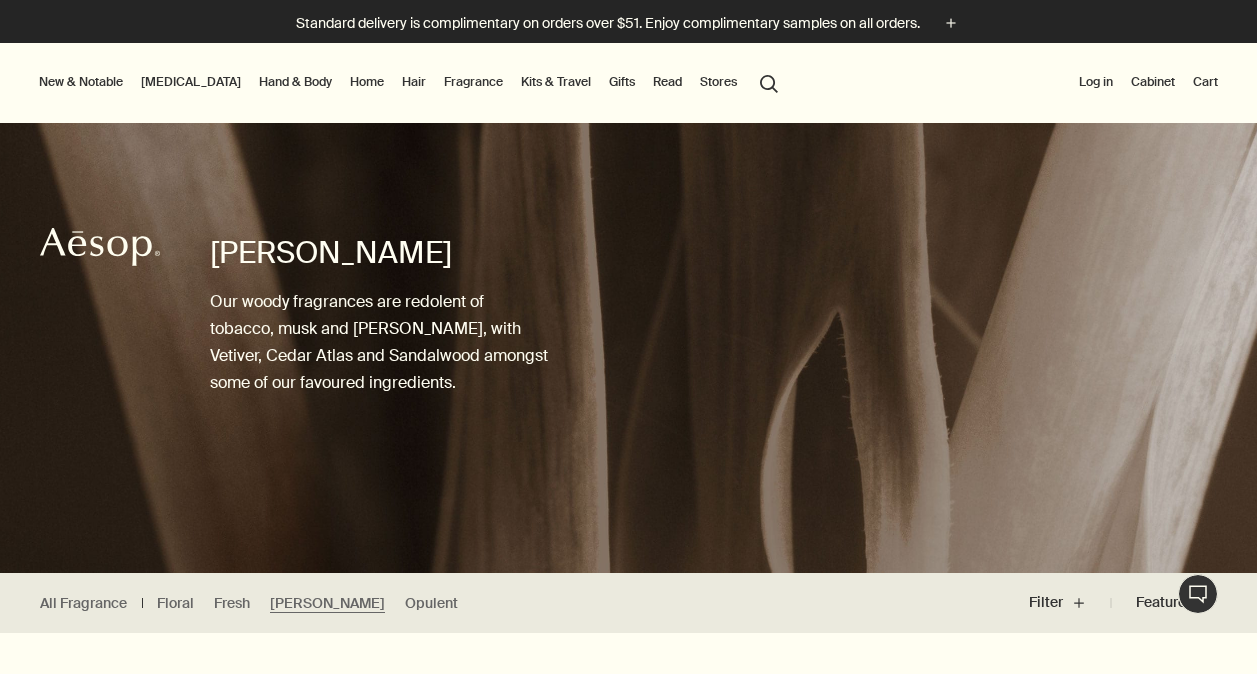 scroll, scrollTop: 0, scrollLeft: 0, axis: both 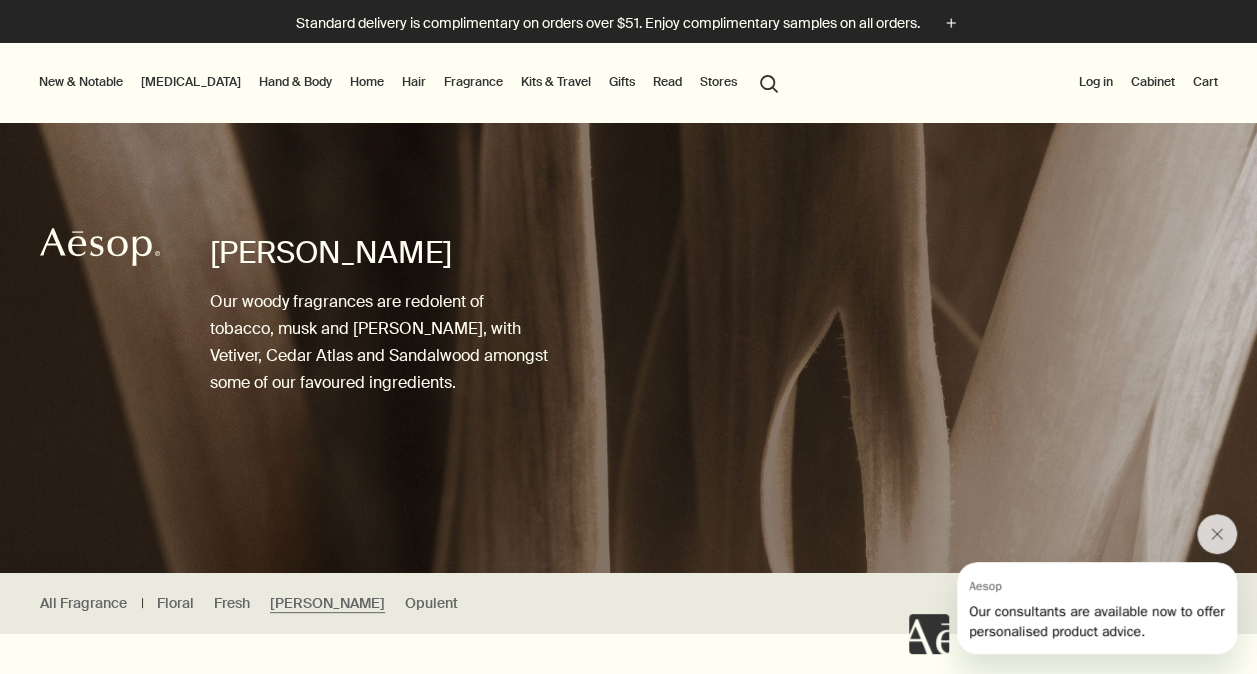 click at bounding box center [628, 310] 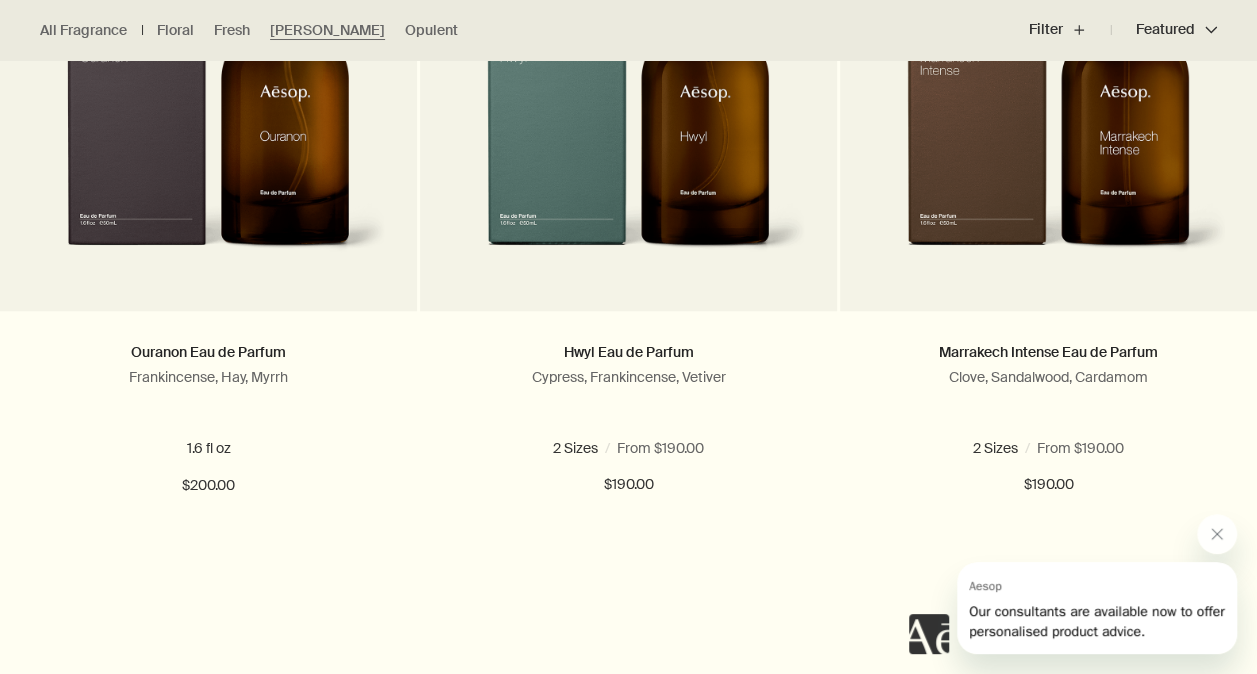 scroll, scrollTop: 800, scrollLeft: 0, axis: vertical 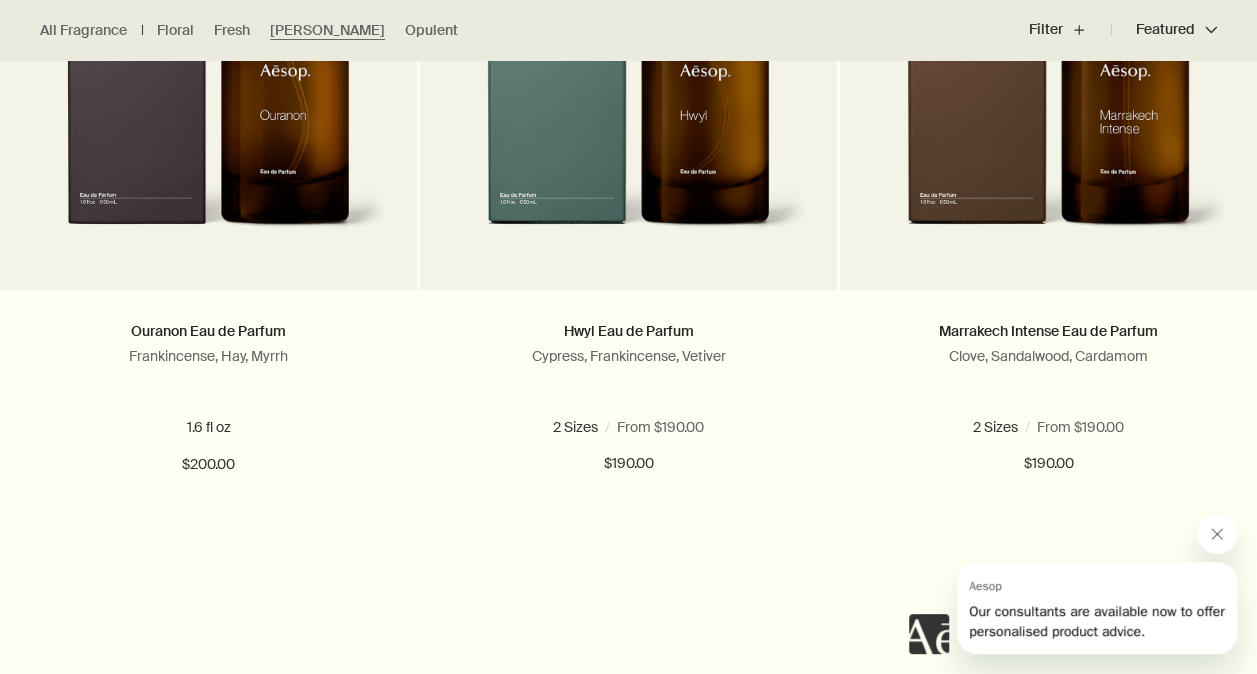 click at bounding box center (1217, 534) 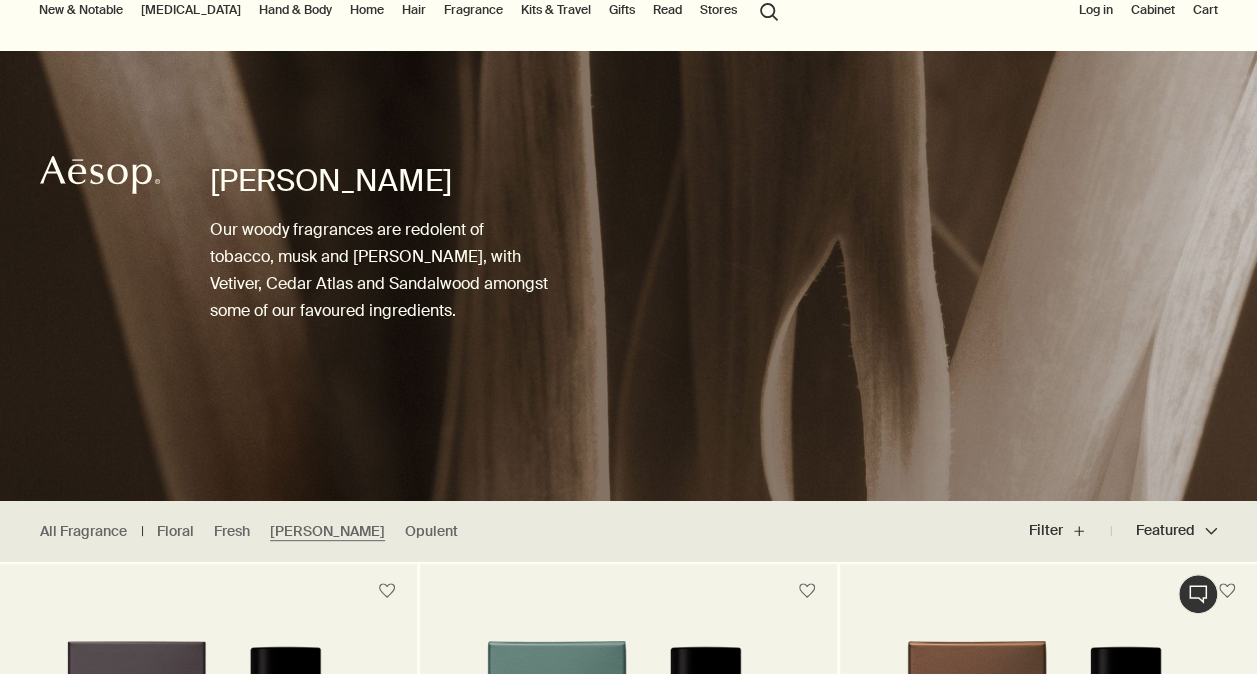scroll, scrollTop: 0, scrollLeft: 0, axis: both 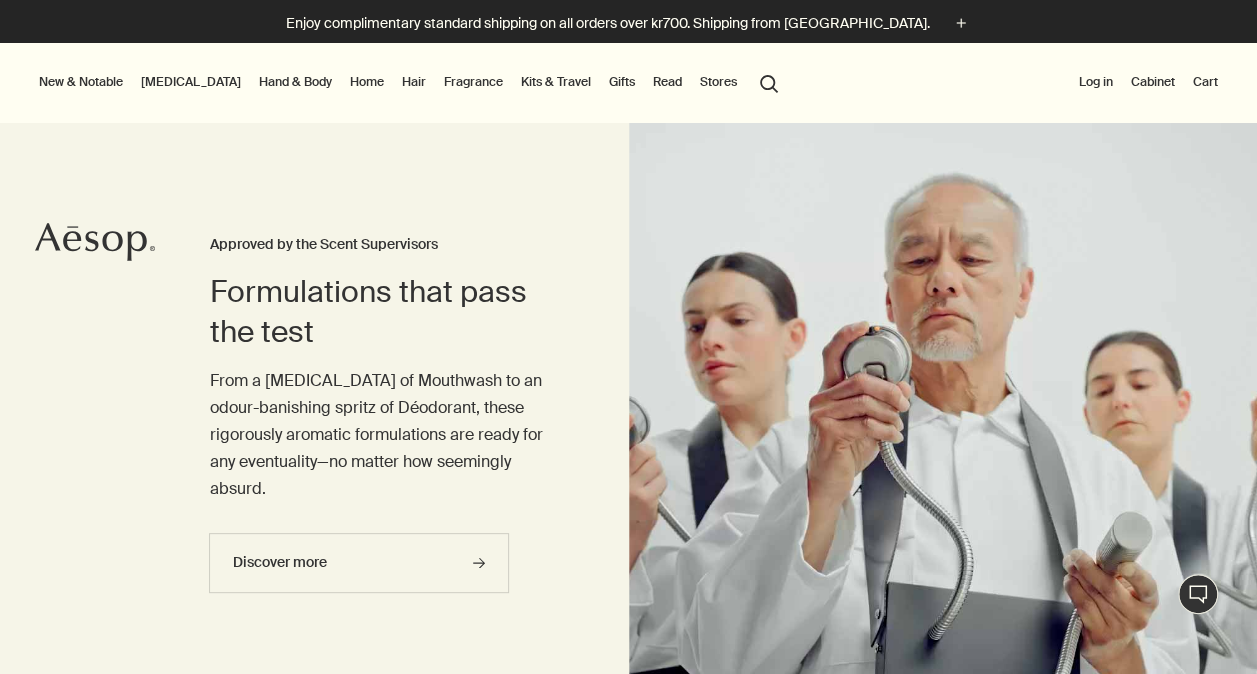 click on "Fragrance" at bounding box center (473, 82) 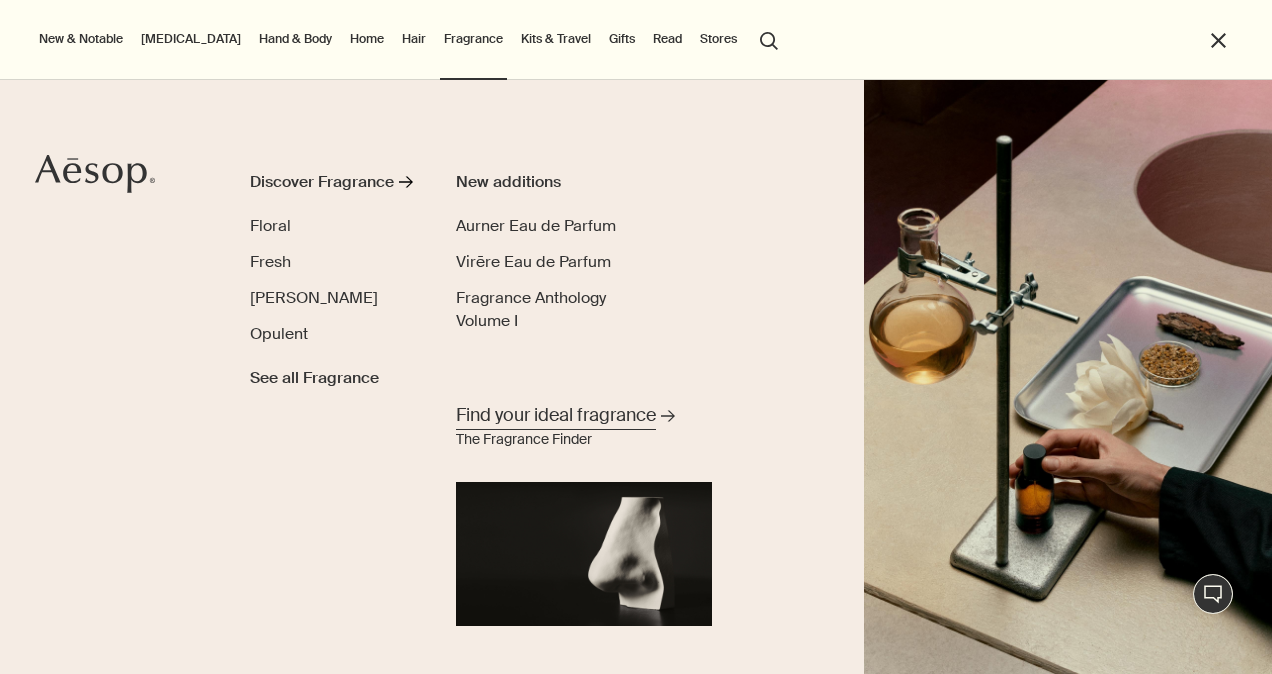 click on "Find your ideal fragrance" at bounding box center (556, 415) 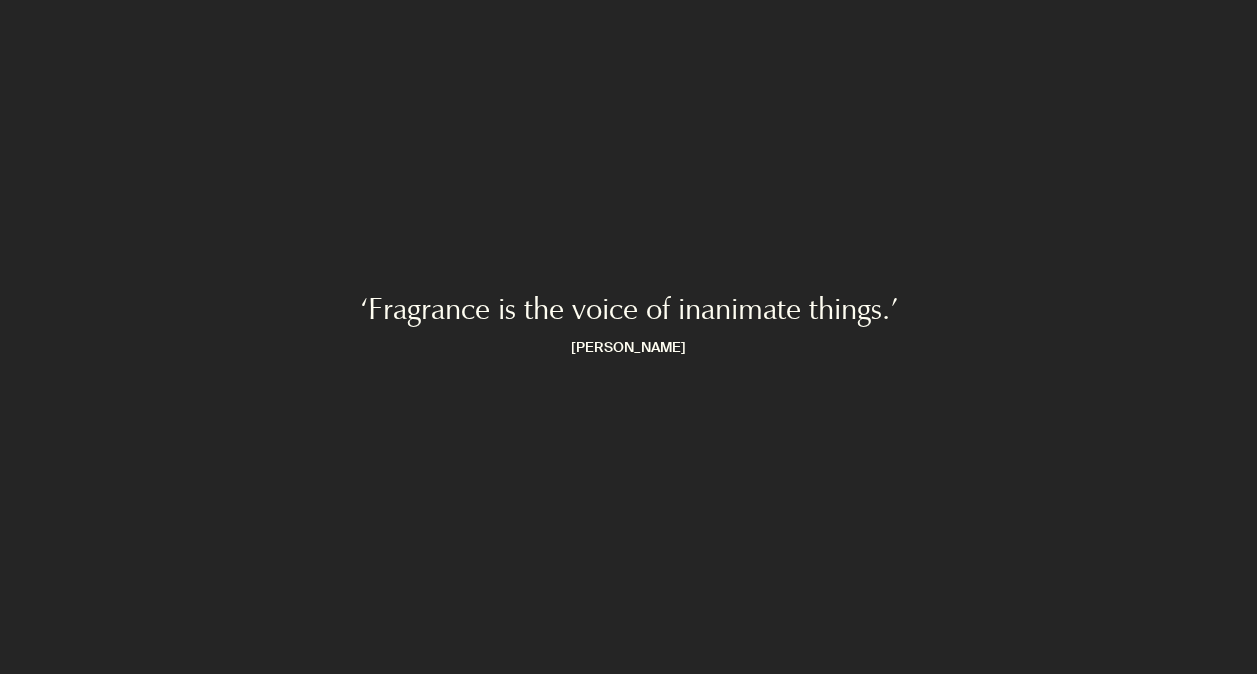 scroll, scrollTop: 0, scrollLeft: 0, axis: both 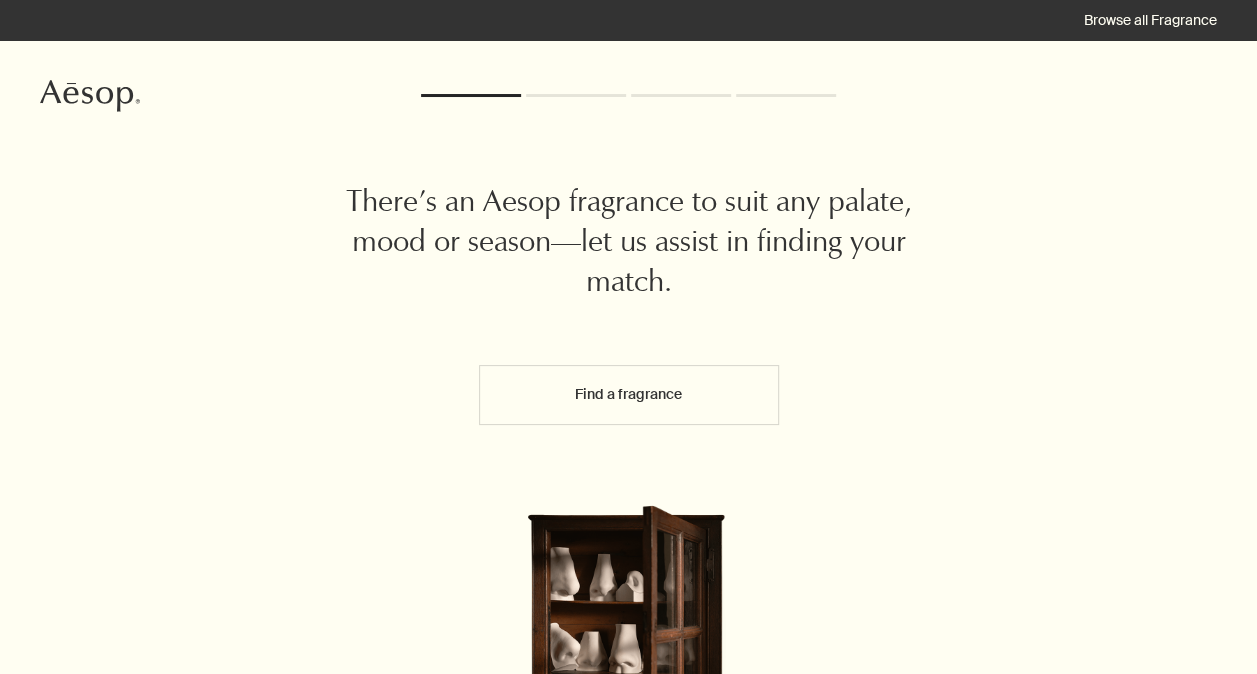 click on "Find a fragrance" at bounding box center (629, 395) 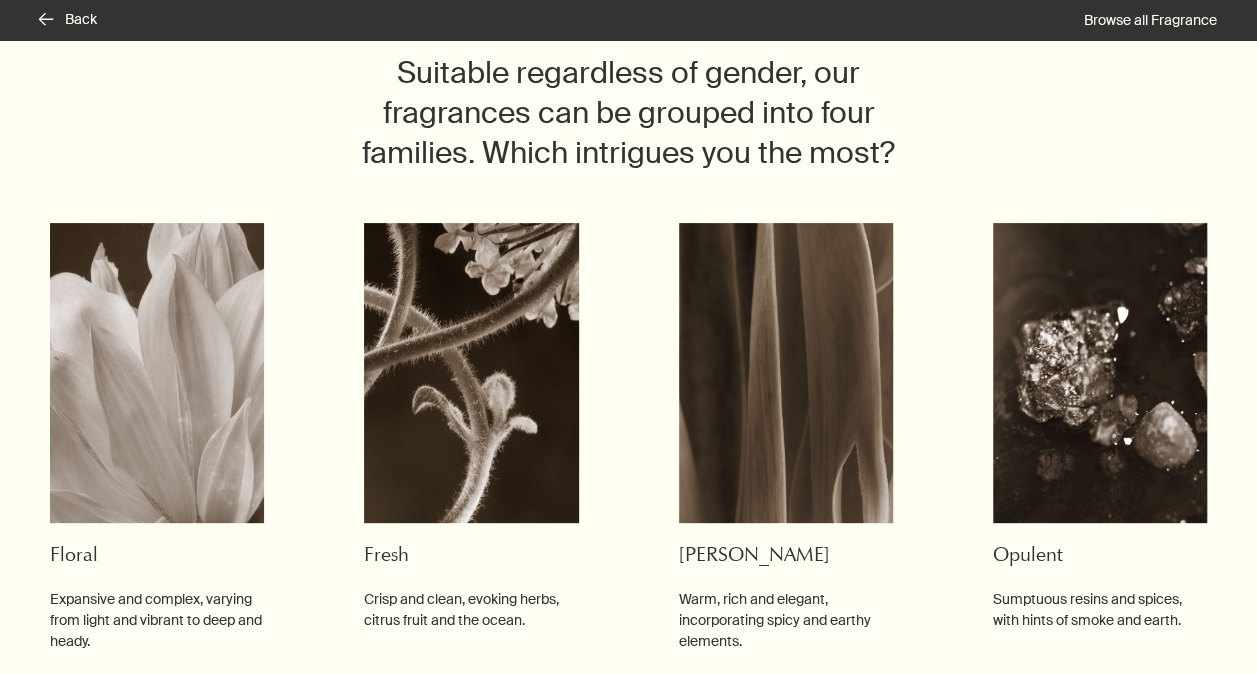 scroll, scrollTop: 246, scrollLeft: 0, axis: vertical 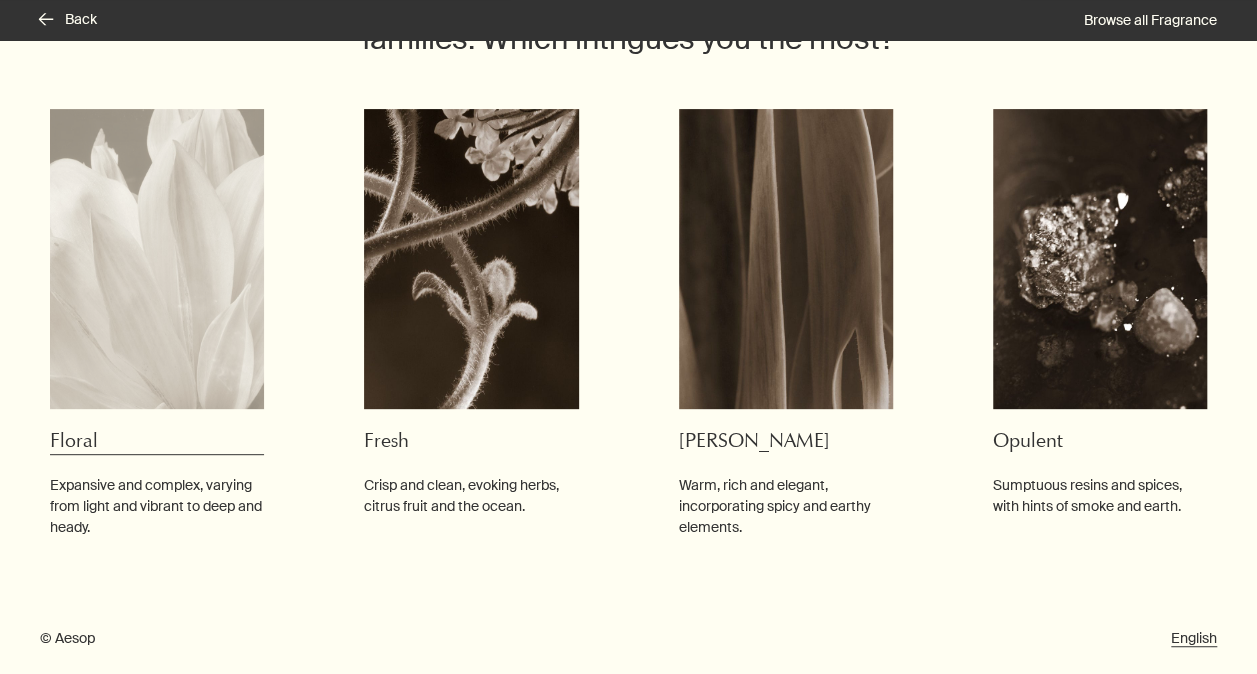 click at bounding box center (157, 259) 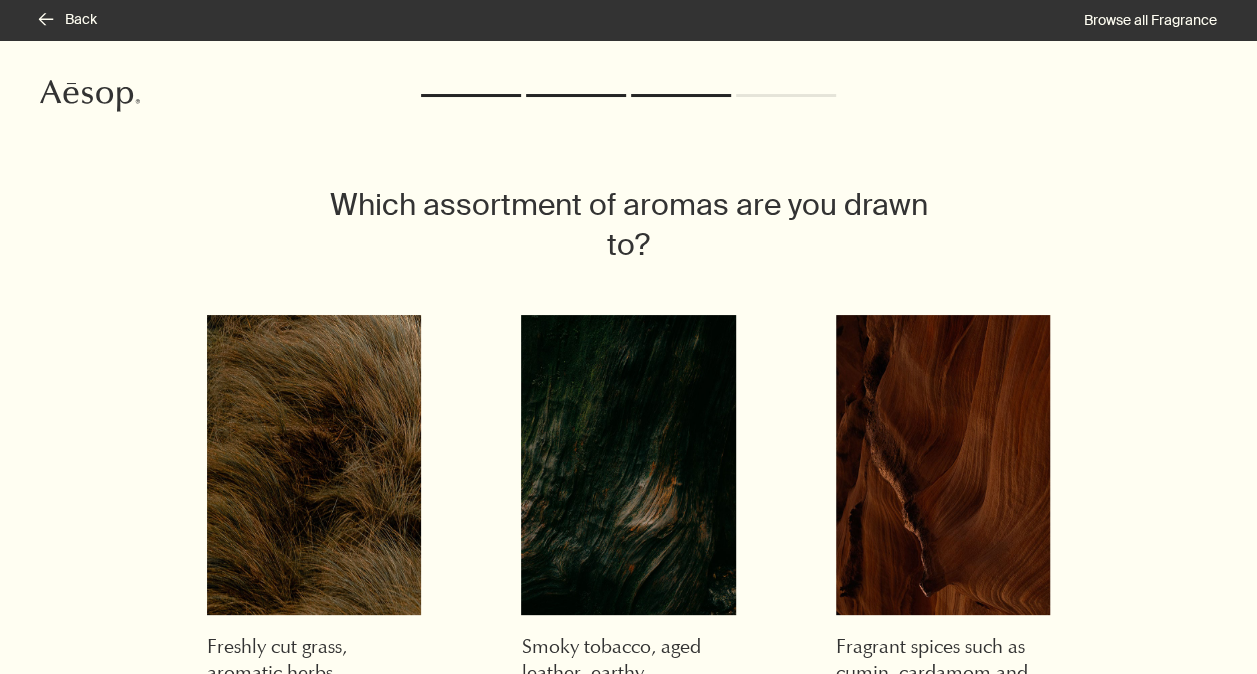 scroll, scrollTop: 0, scrollLeft: 0, axis: both 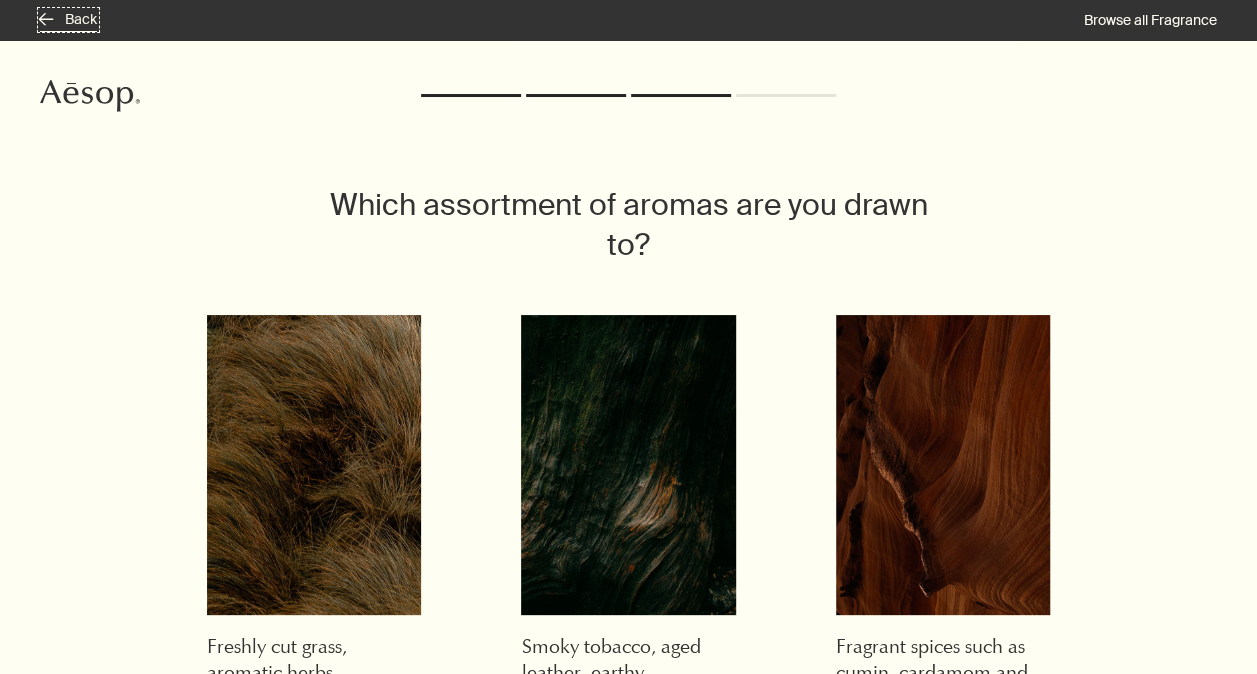 click on "rightArrow   Back" at bounding box center (68, 20) 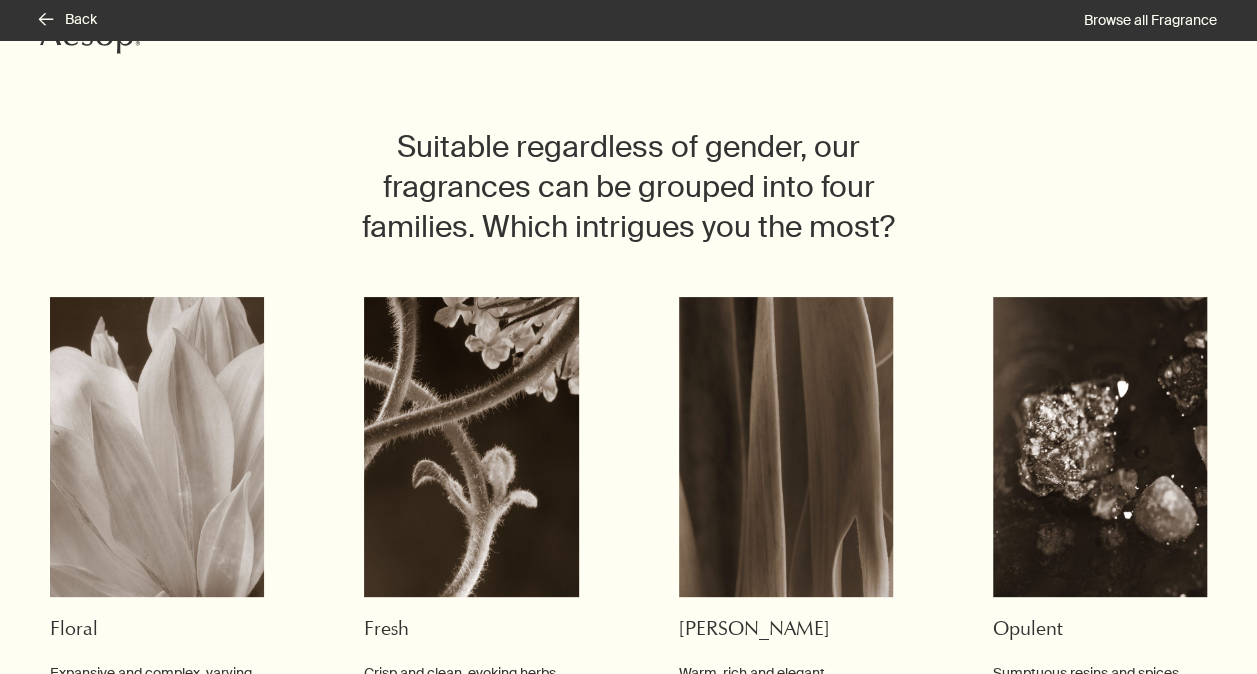 scroll, scrollTop: 200, scrollLeft: 0, axis: vertical 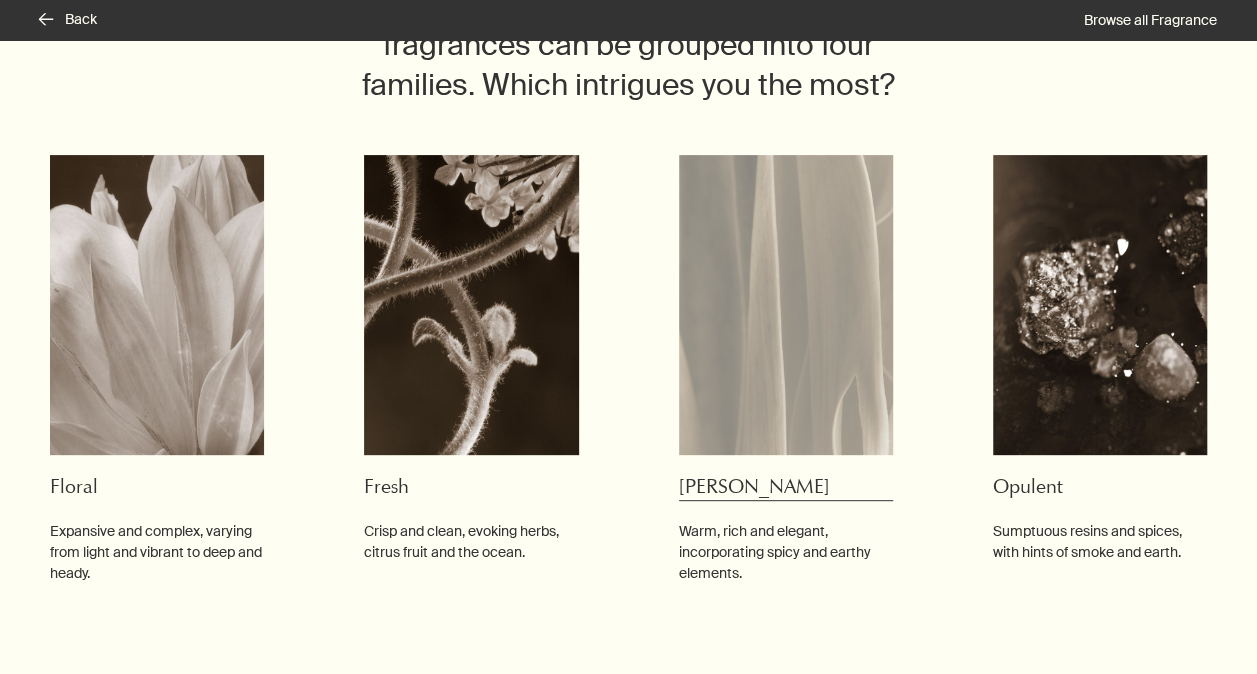 click at bounding box center (786, 305) 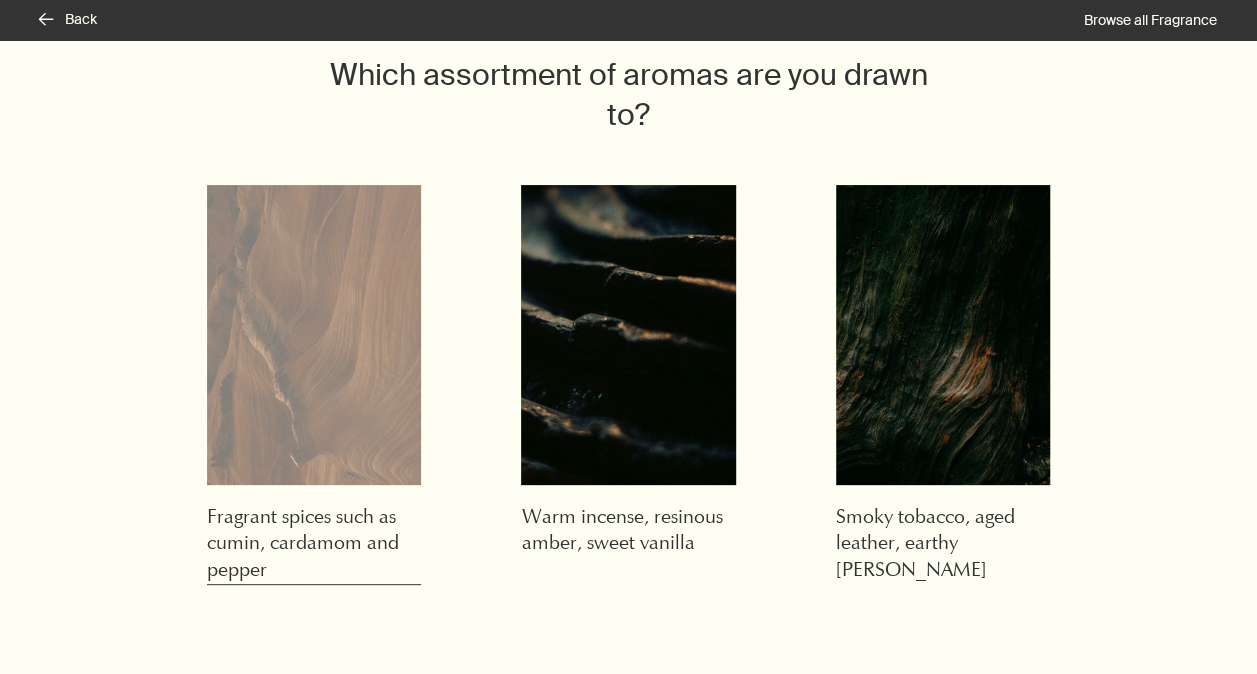 click at bounding box center (314, 335) 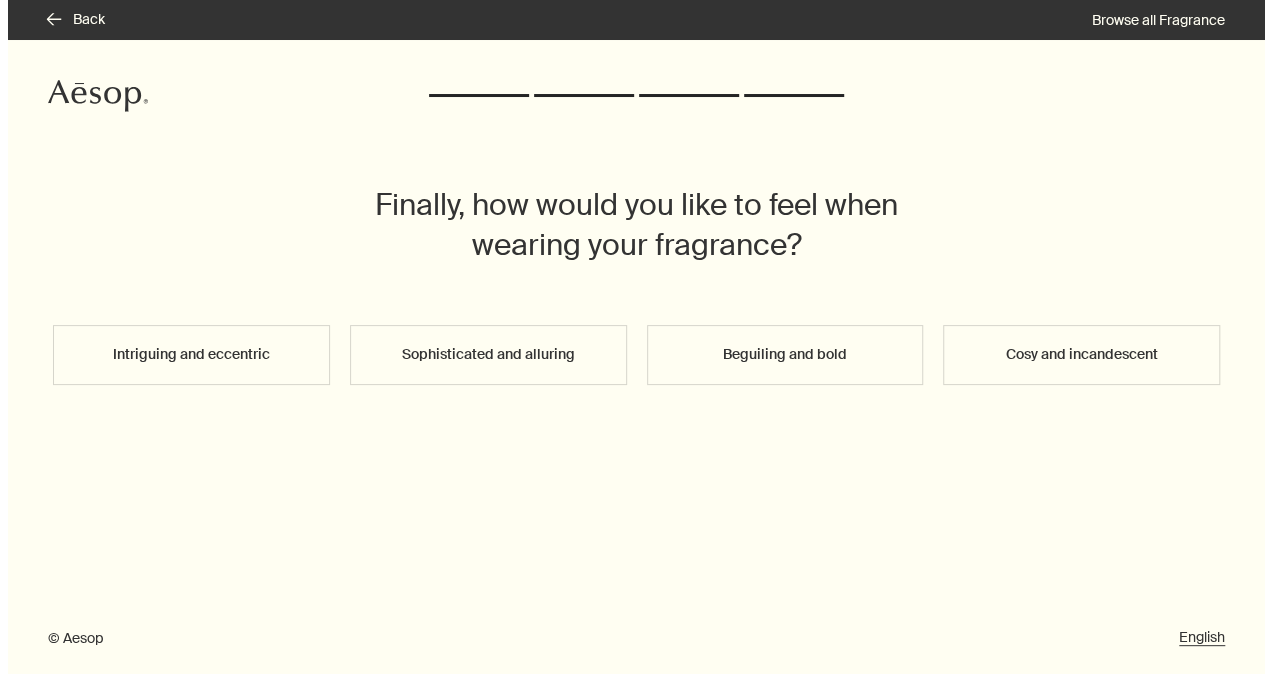 scroll, scrollTop: 0, scrollLeft: 0, axis: both 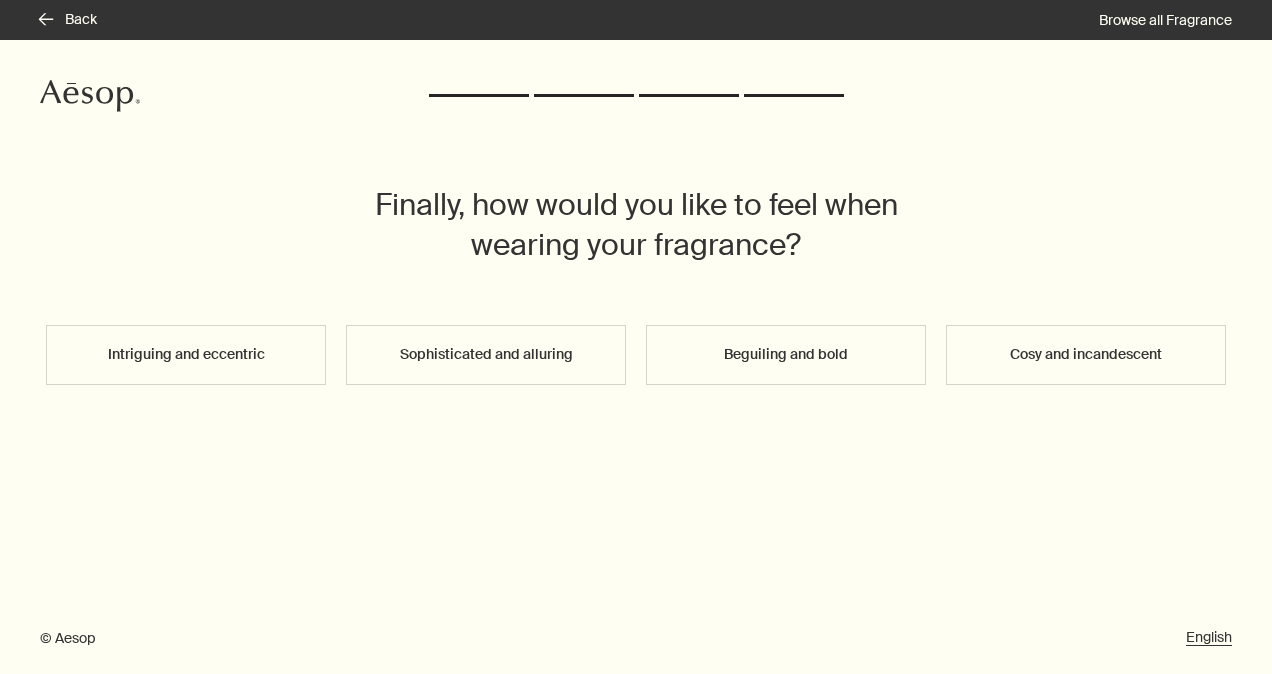 click on "Intriguing and eccentric" at bounding box center [186, 355] 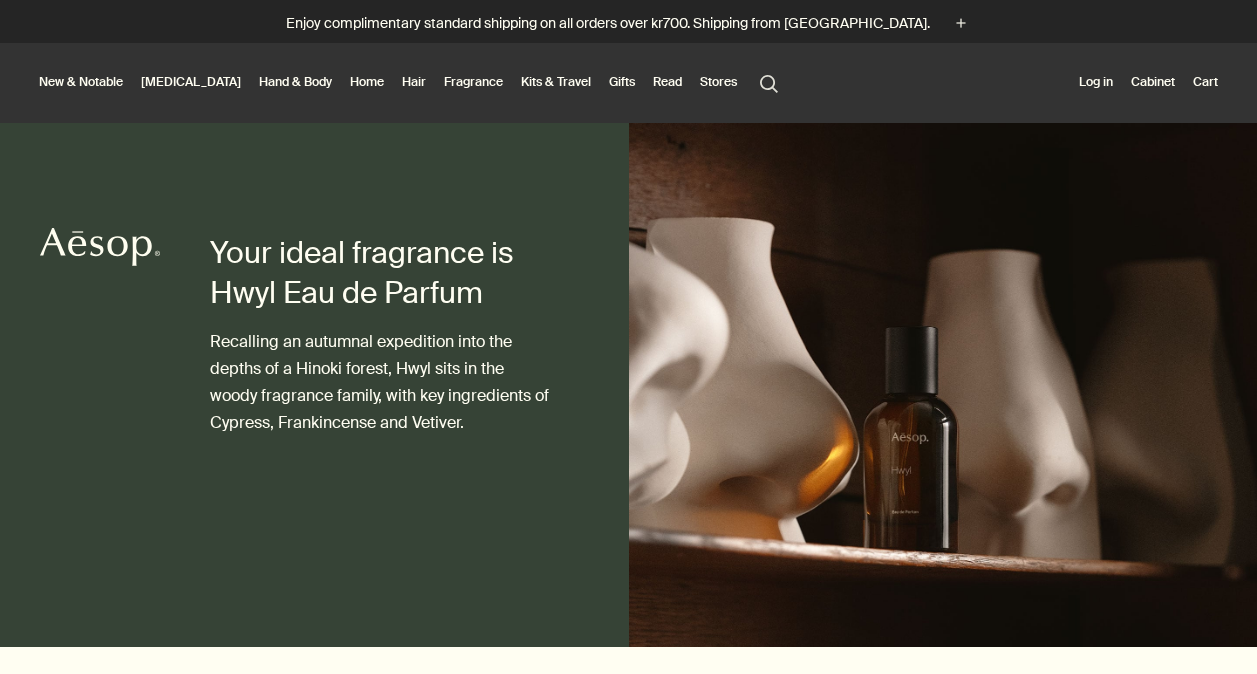 scroll, scrollTop: 0, scrollLeft: 0, axis: both 